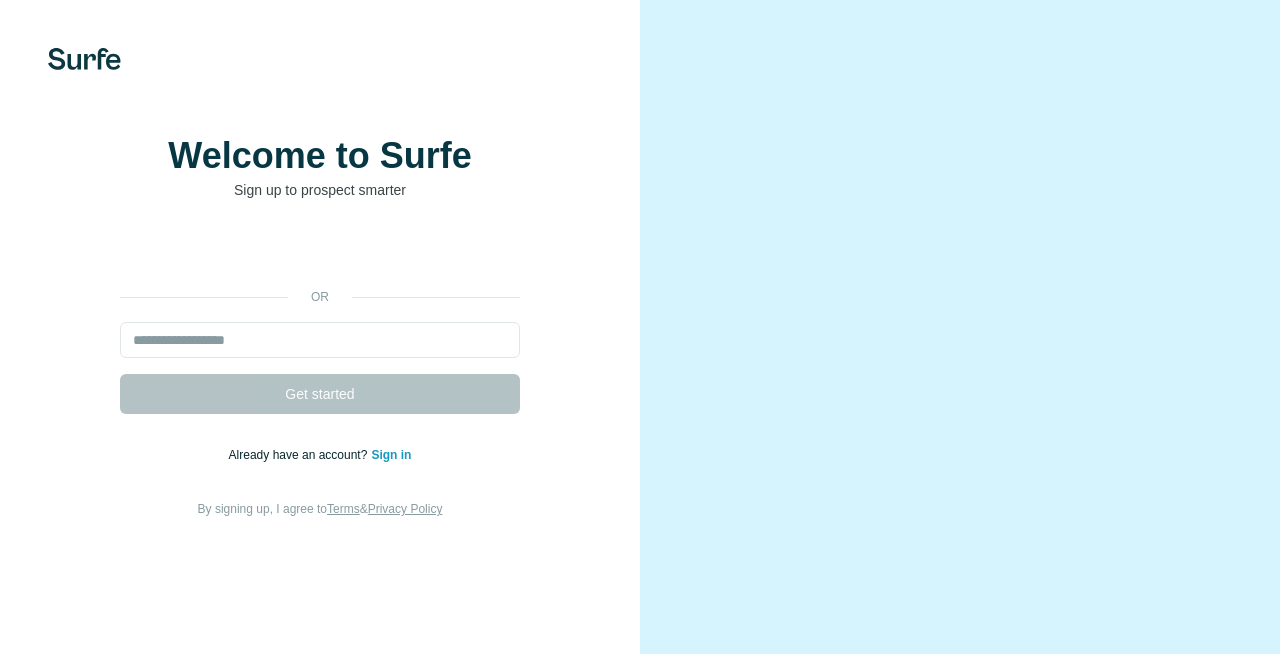 scroll, scrollTop: 0, scrollLeft: 0, axis: both 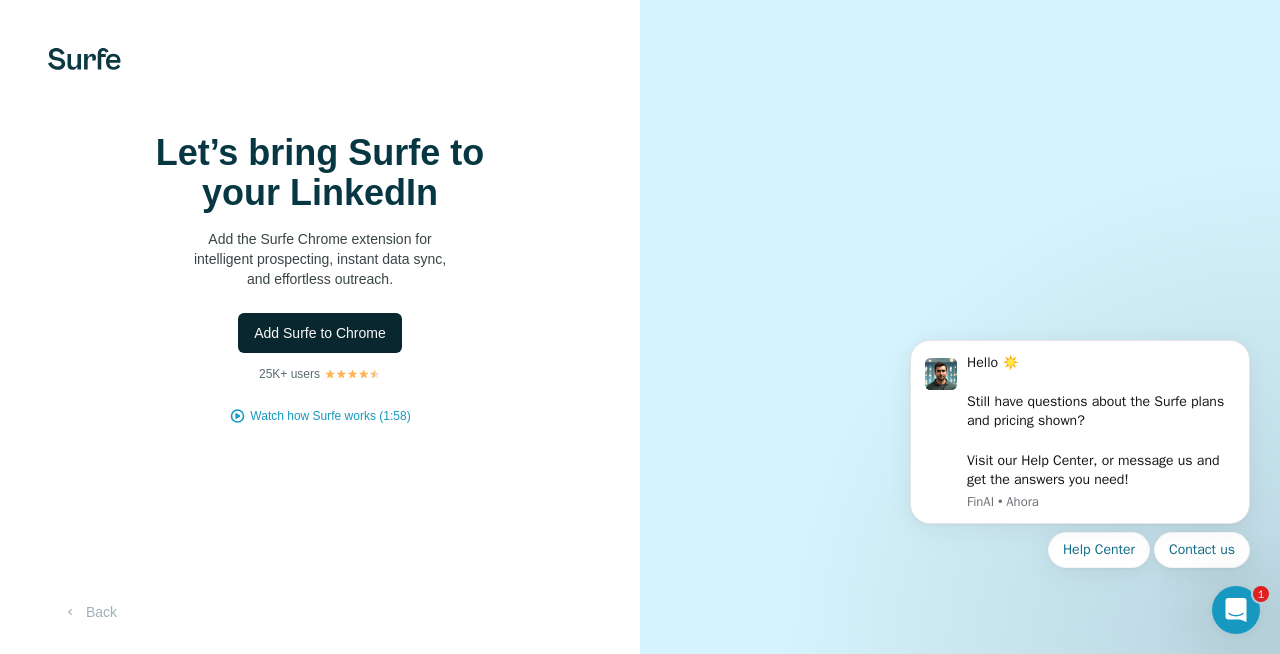 click on "Add Surfe to Chrome" at bounding box center (320, 333) 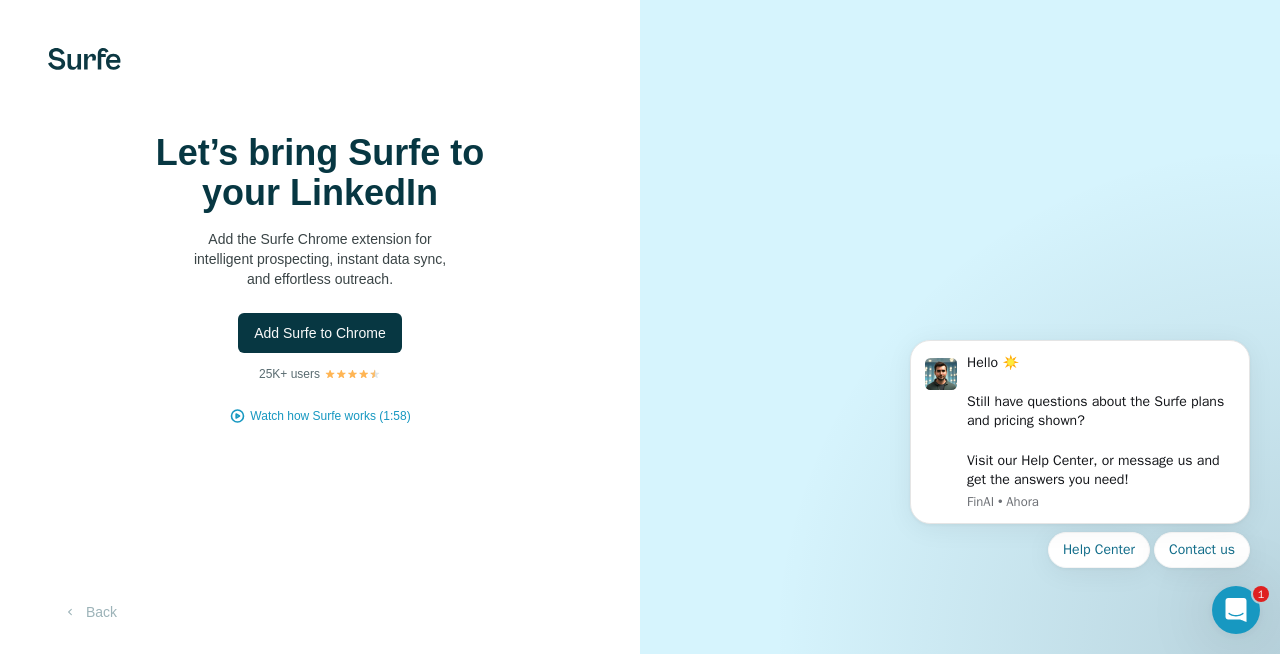 scroll, scrollTop: 34, scrollLeft: 0, axis: vertical 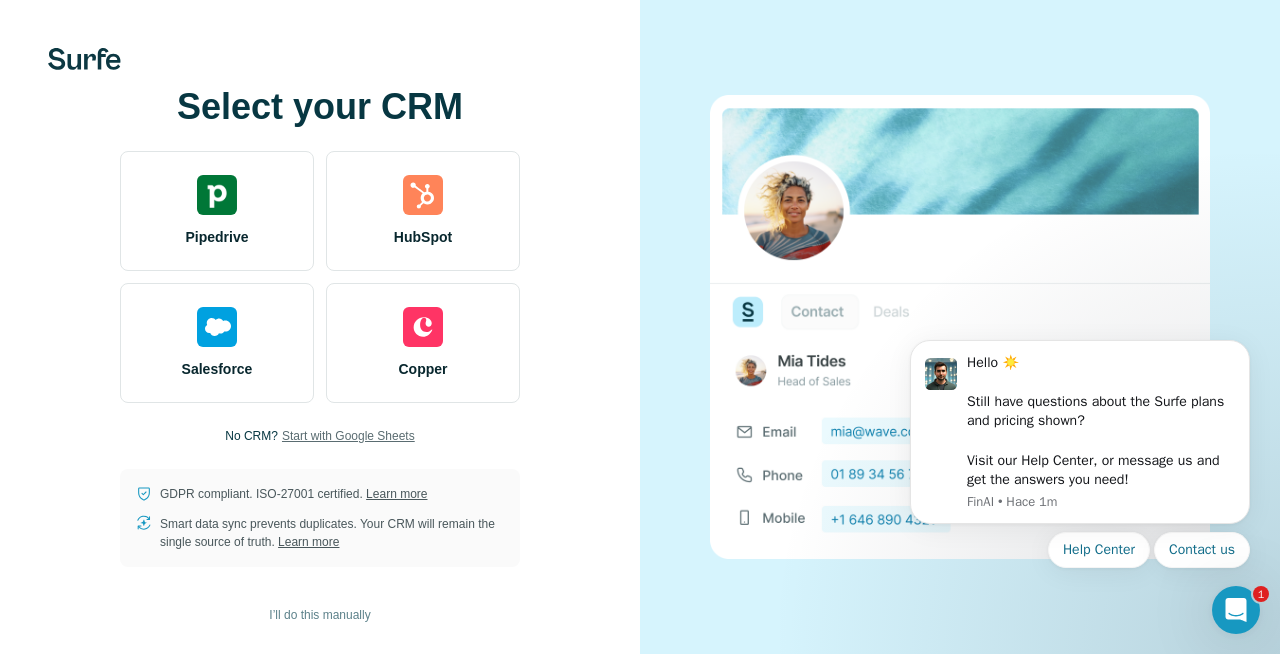 click on "Start with Google Sheets" at bounding box center [348, 436] 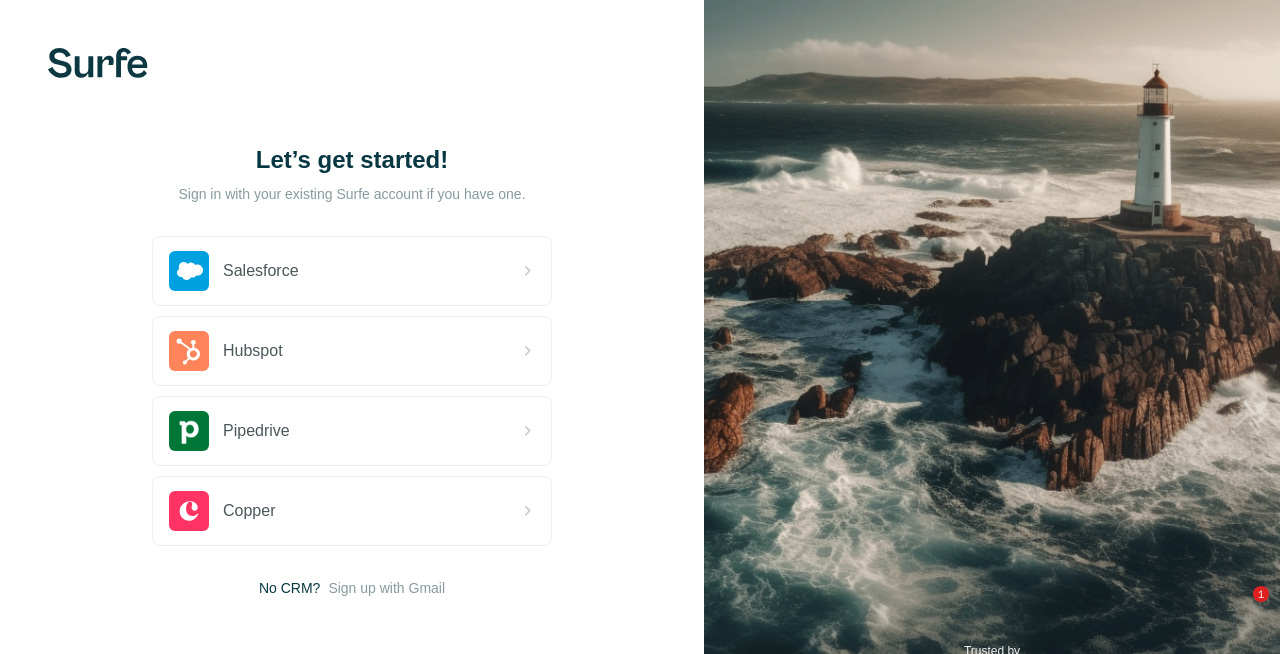 scroll, scrollTop: 0, scrollLeft: 0, axis: both 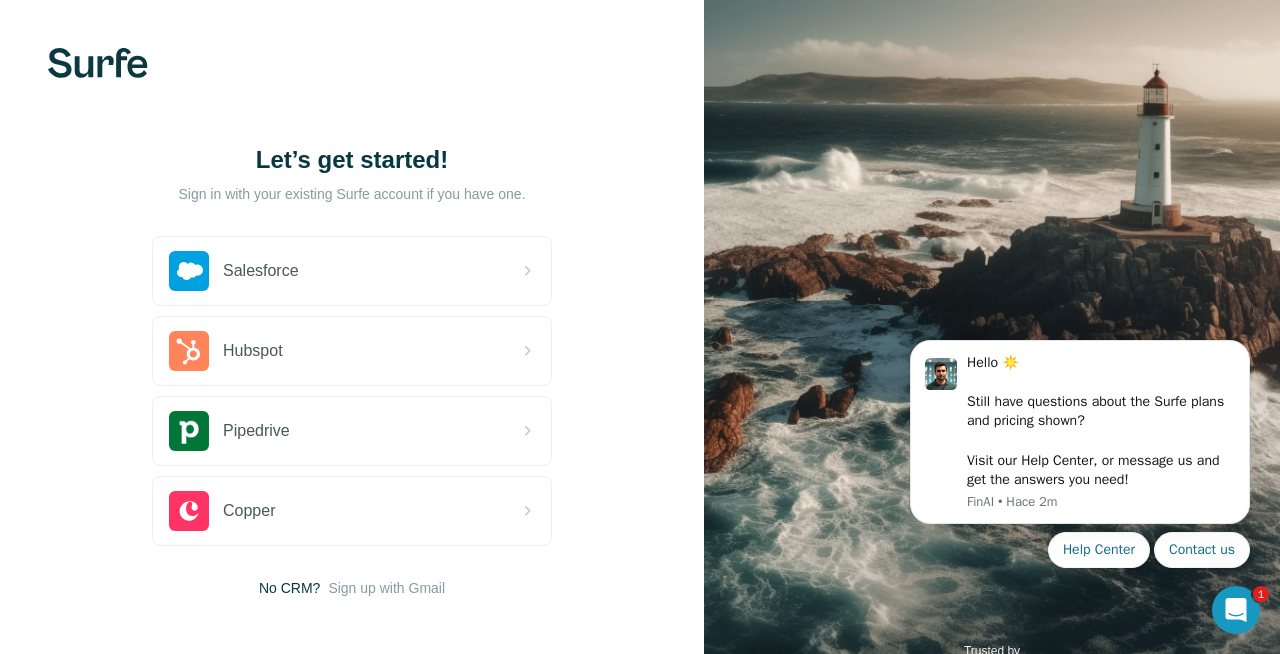 click at bounding box center [98, 63] 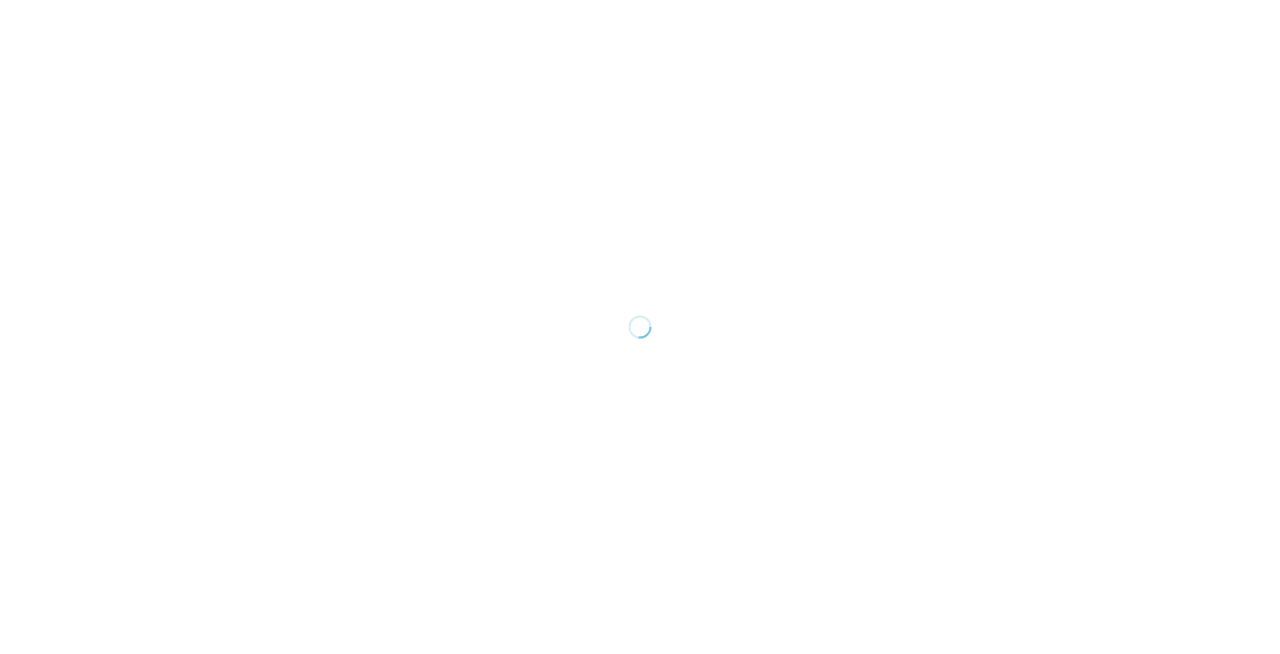 scroll, scrollTop: 0, scrollLeft: 0, axis: both 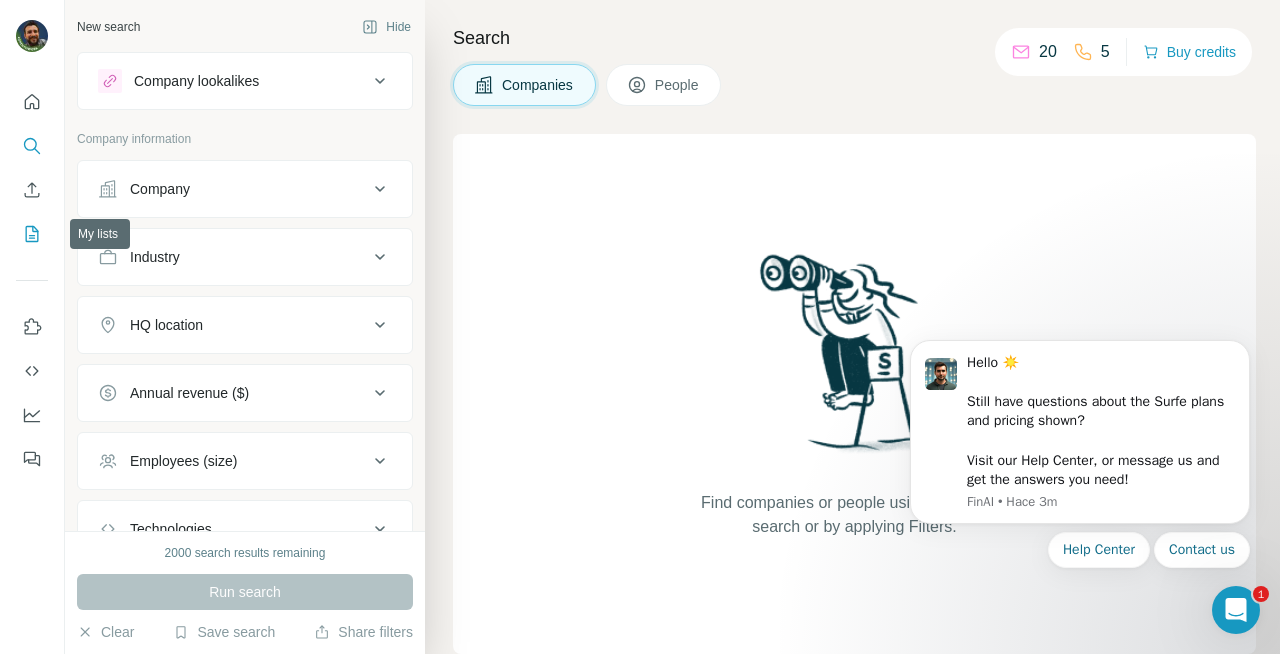 click 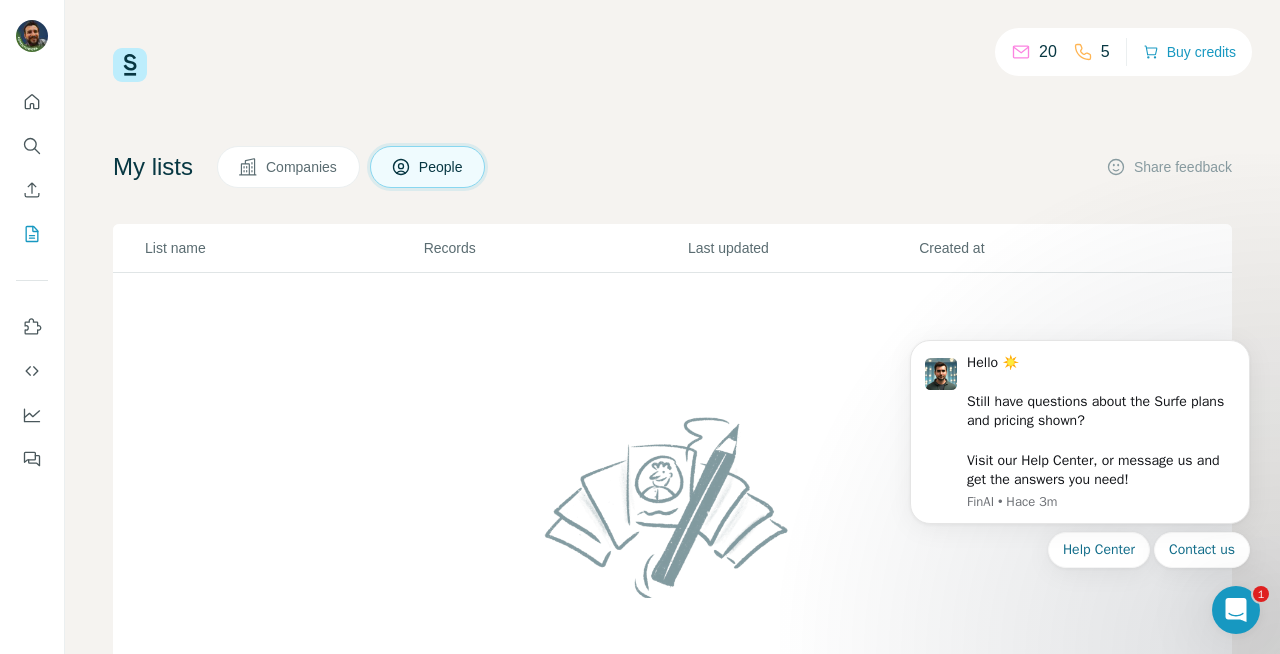 scroll, scrollTop: 1, scrollLeft: 0, axis: vertical 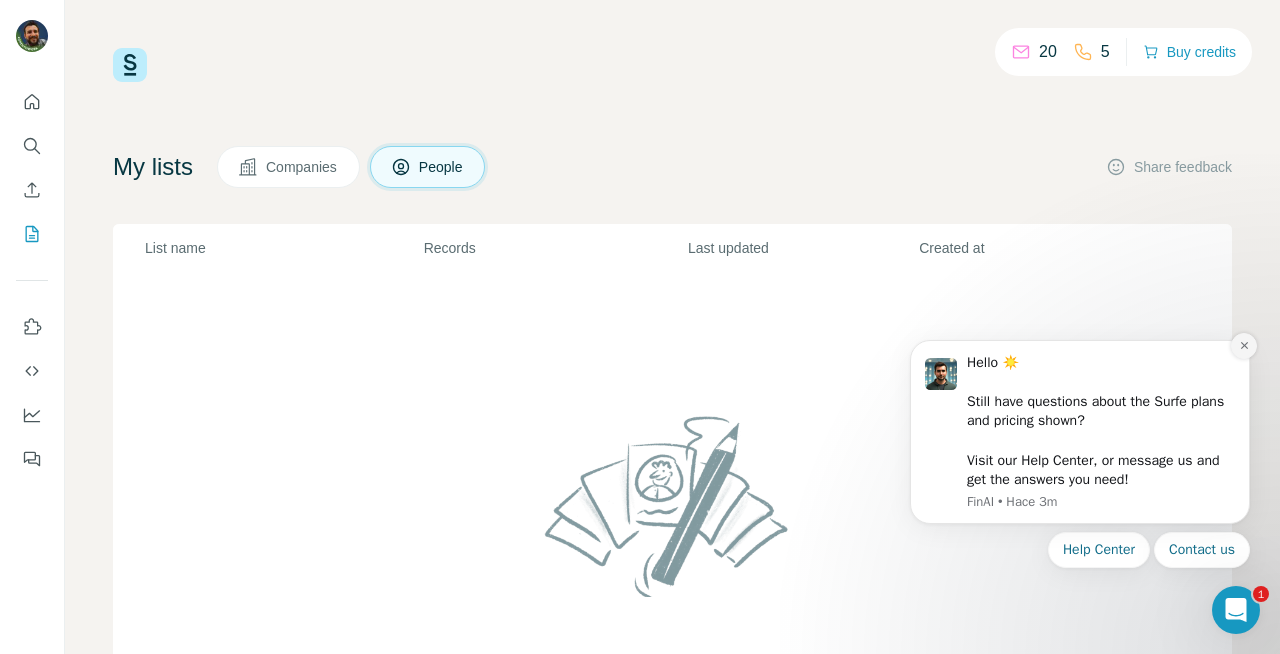 click 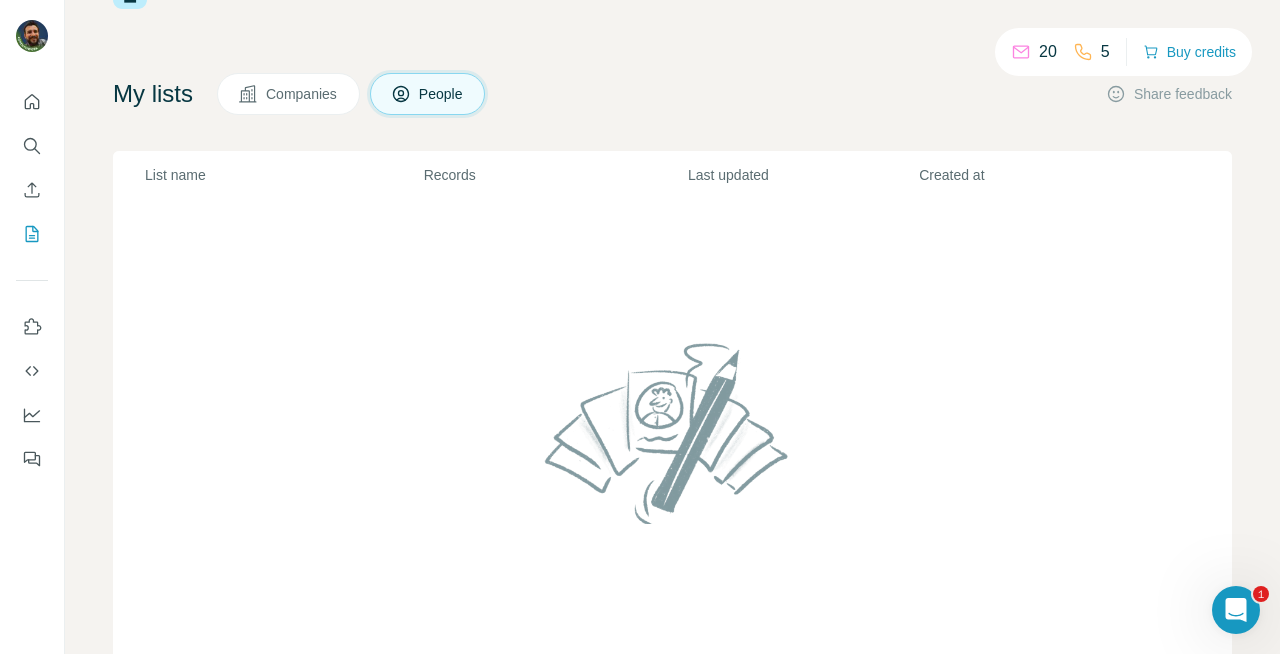 scroll, scrollTop: 158, scrollLeft: 0, axis: vertical 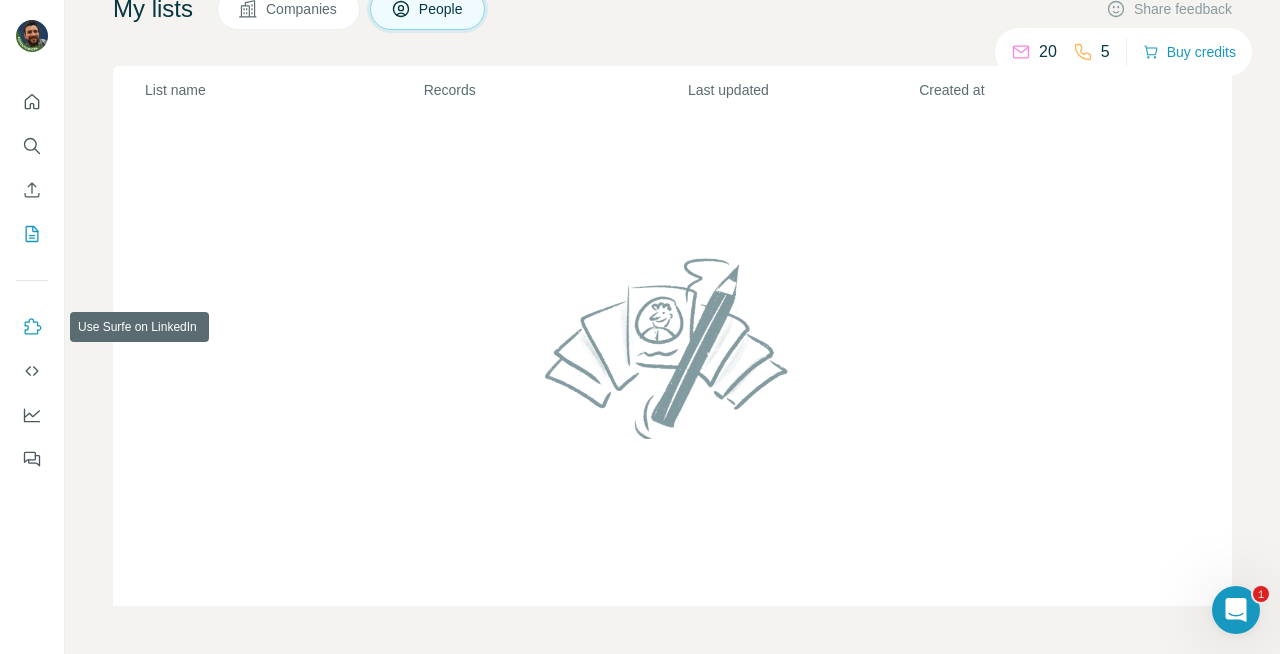 click 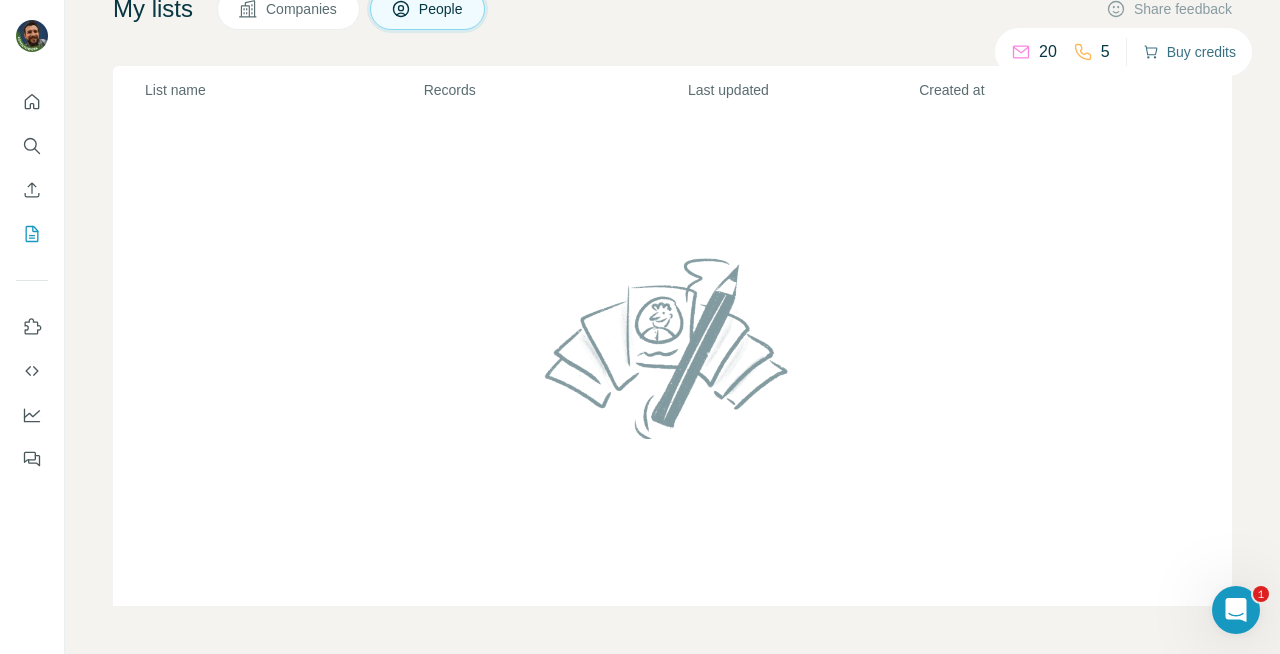 click 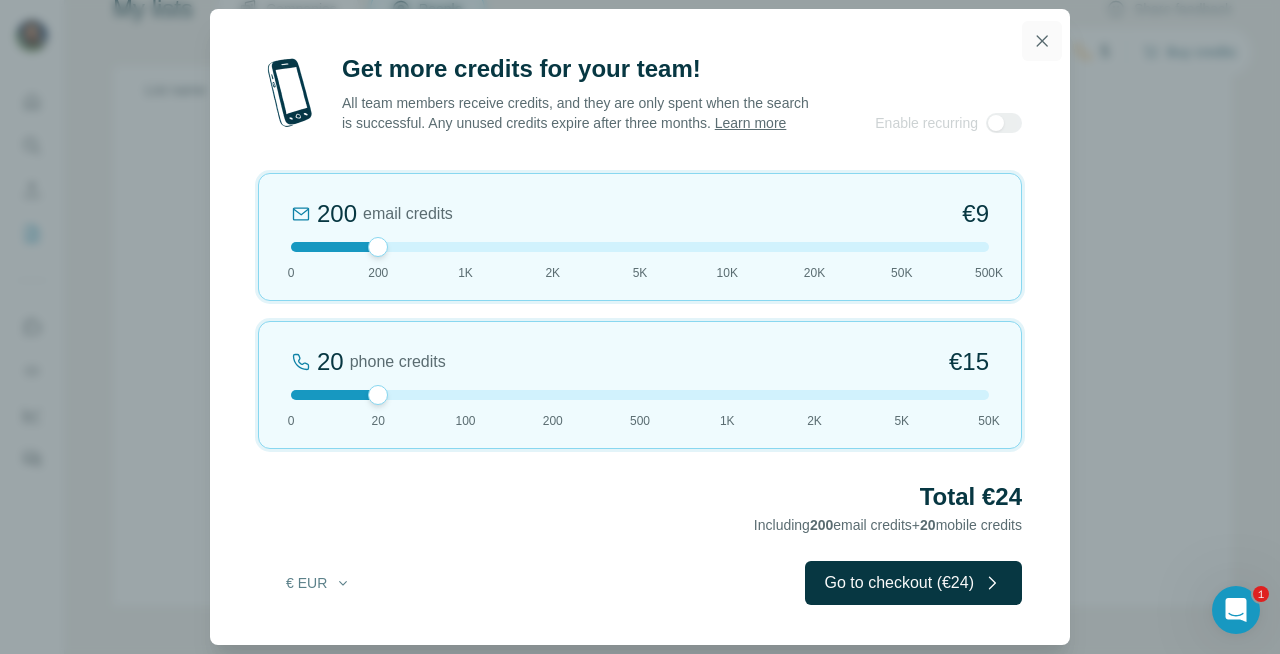 click 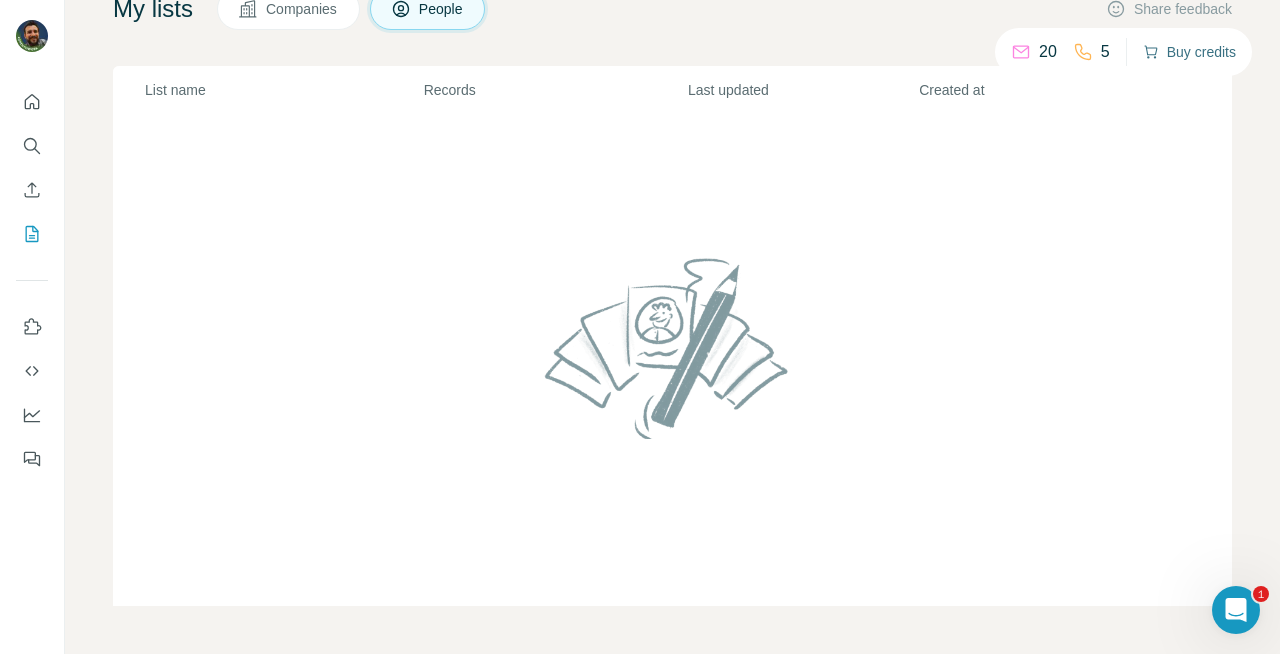 scroll, scrollTop: 0, scrollLeft: 0, axis: both 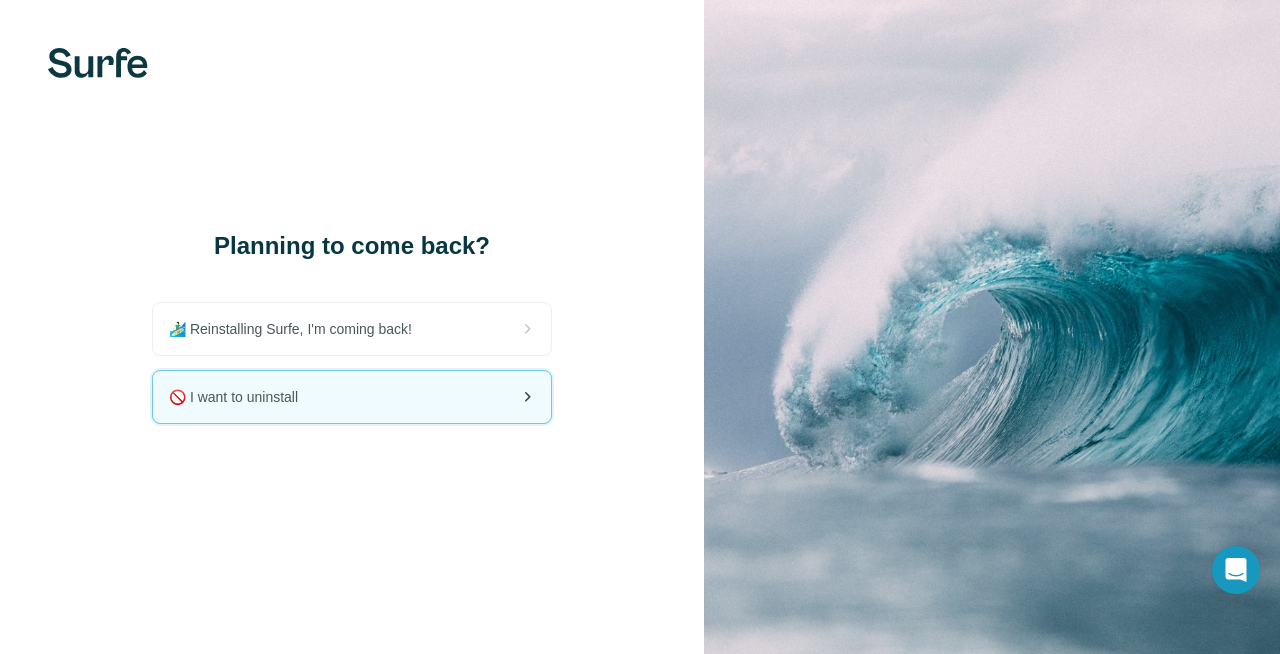 click 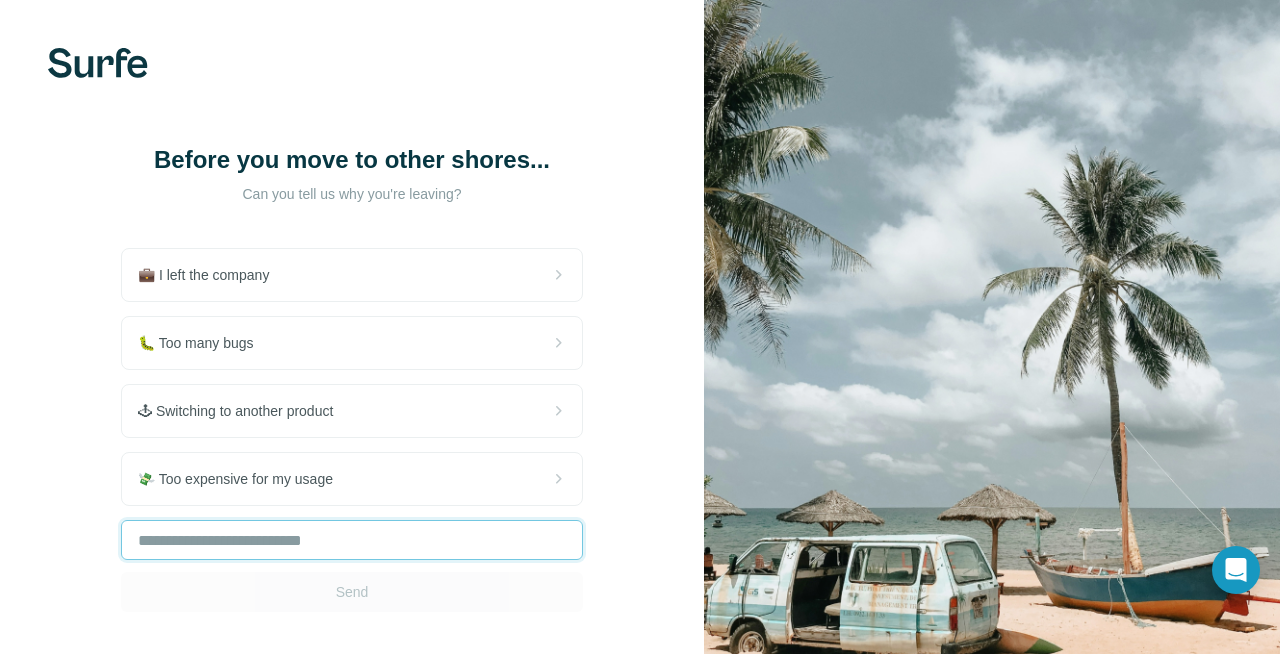 click at bounding box center (352, 540) 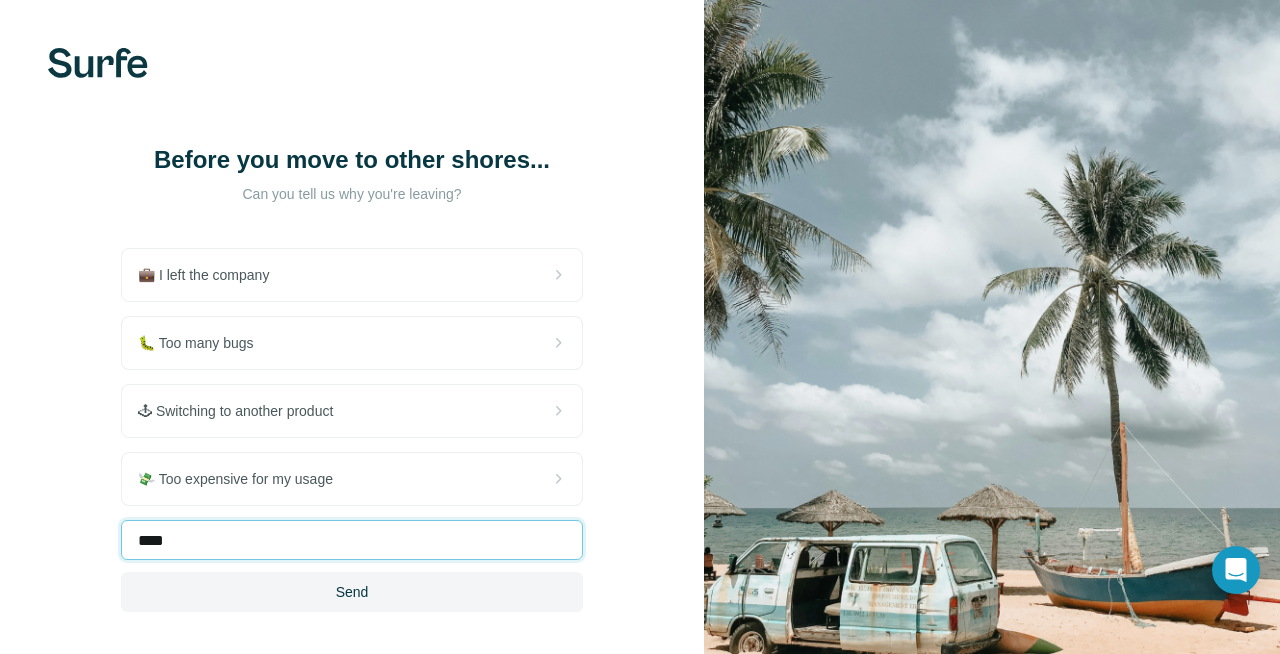 click on "****" at bounding box center [352, 540] 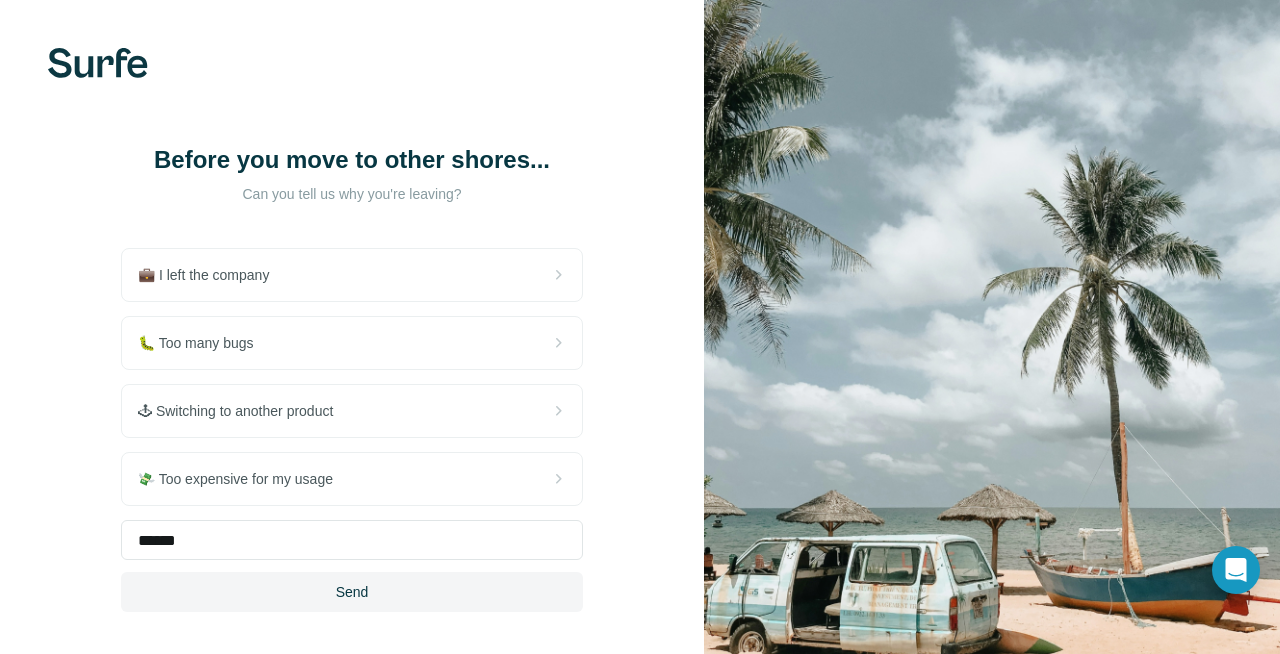click on "****** Send" at bounding box center (352, 566) 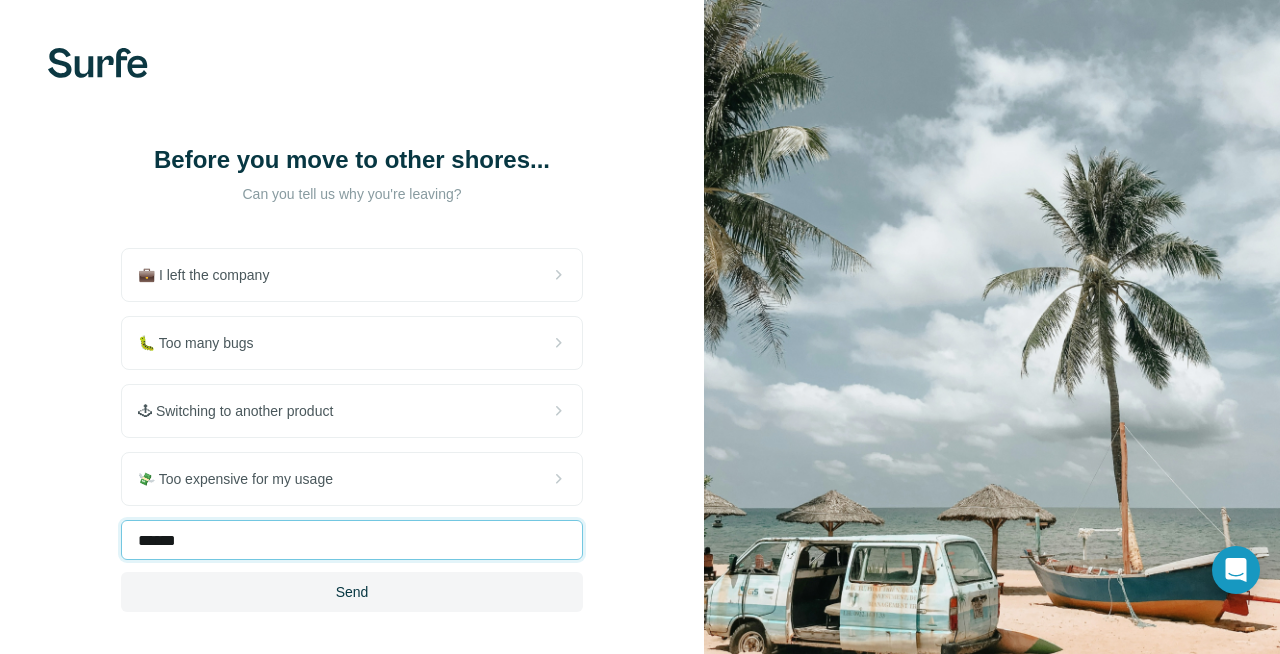 click on "******" at bounding box center [352, 540] 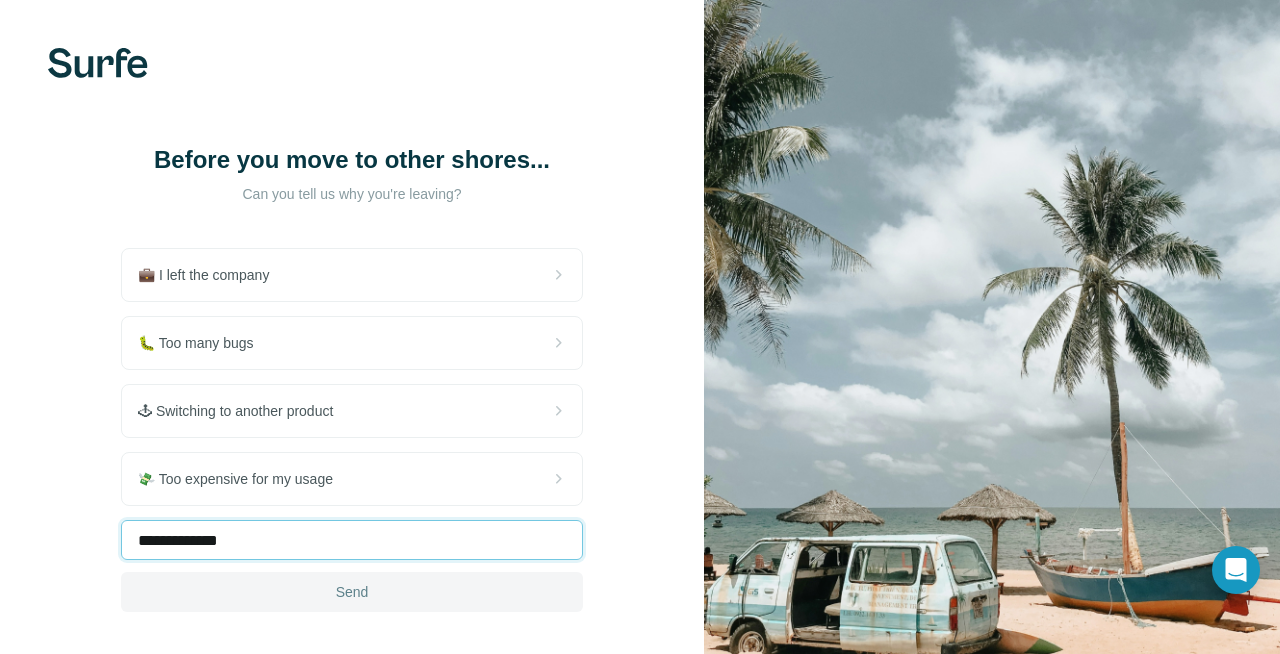 type on "**********" 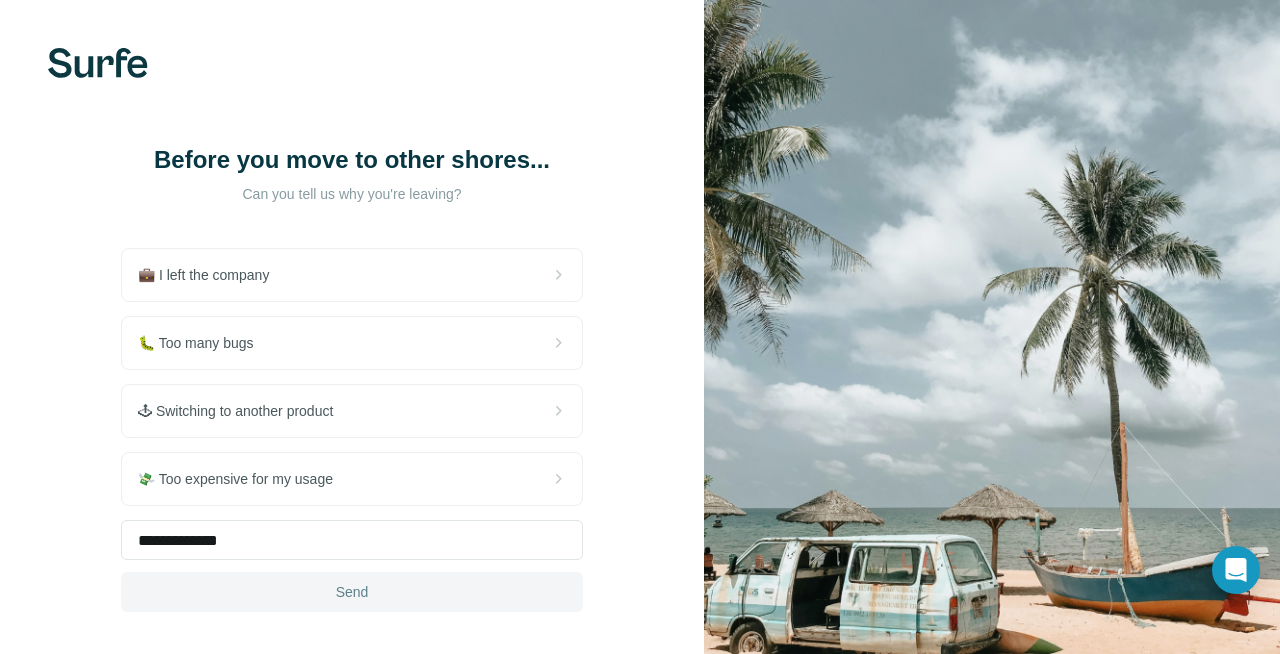 click on "Send" at bounding box center (352, 592) 